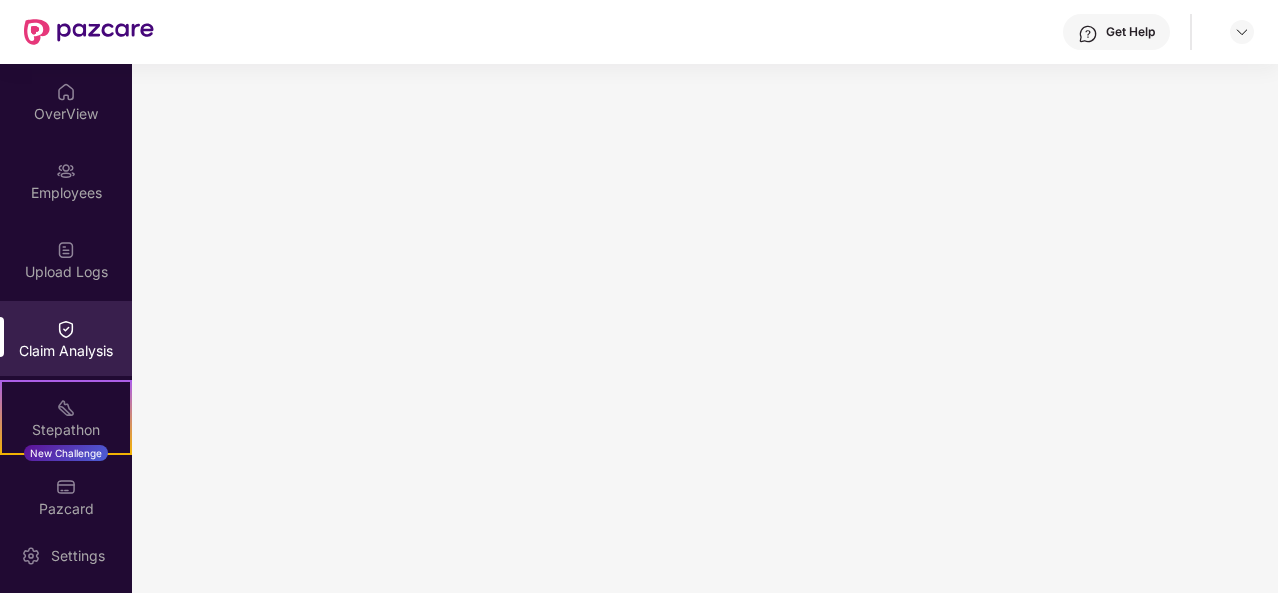 scroll, scrollTop: 0, scrollLeft: 0, axis: both 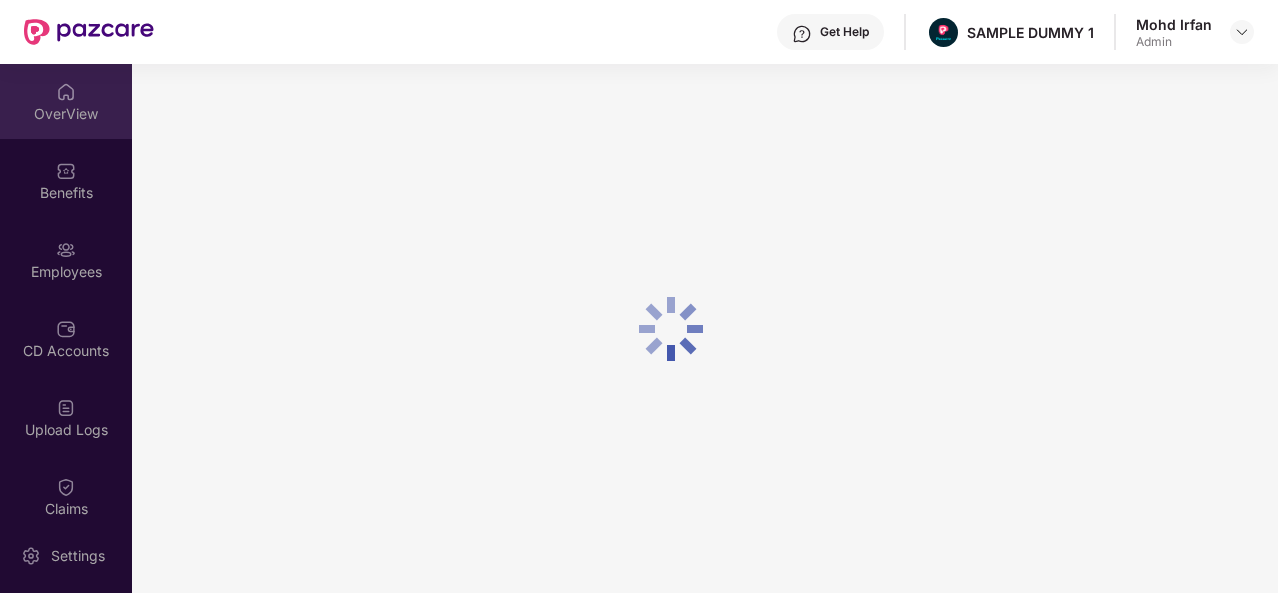 click at bounding box center [66, 92] 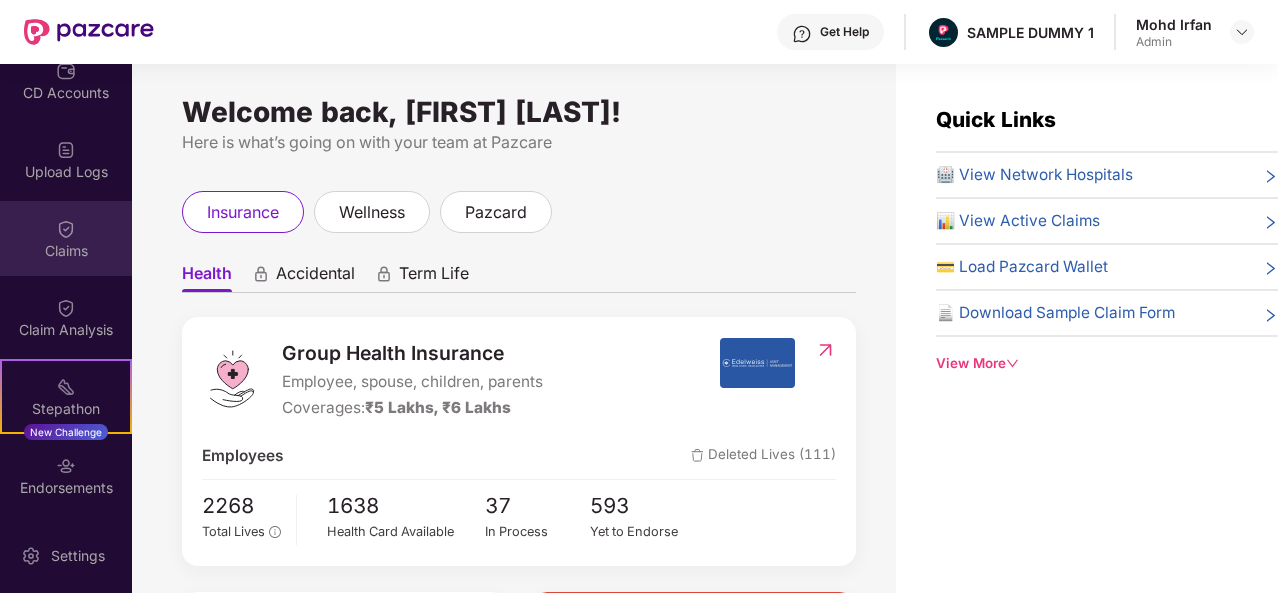 scroll, scrollTop: 258, scrollLeft: 0, axis: vertical 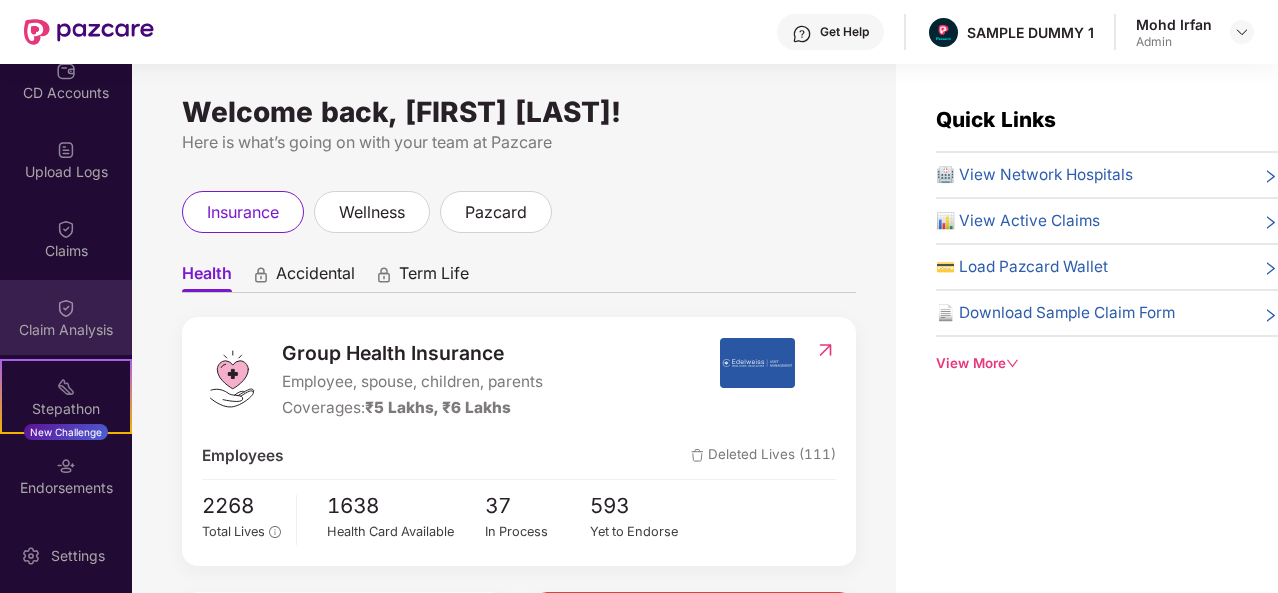 click on "Claim Analysis" at bounding box center [66, 330] 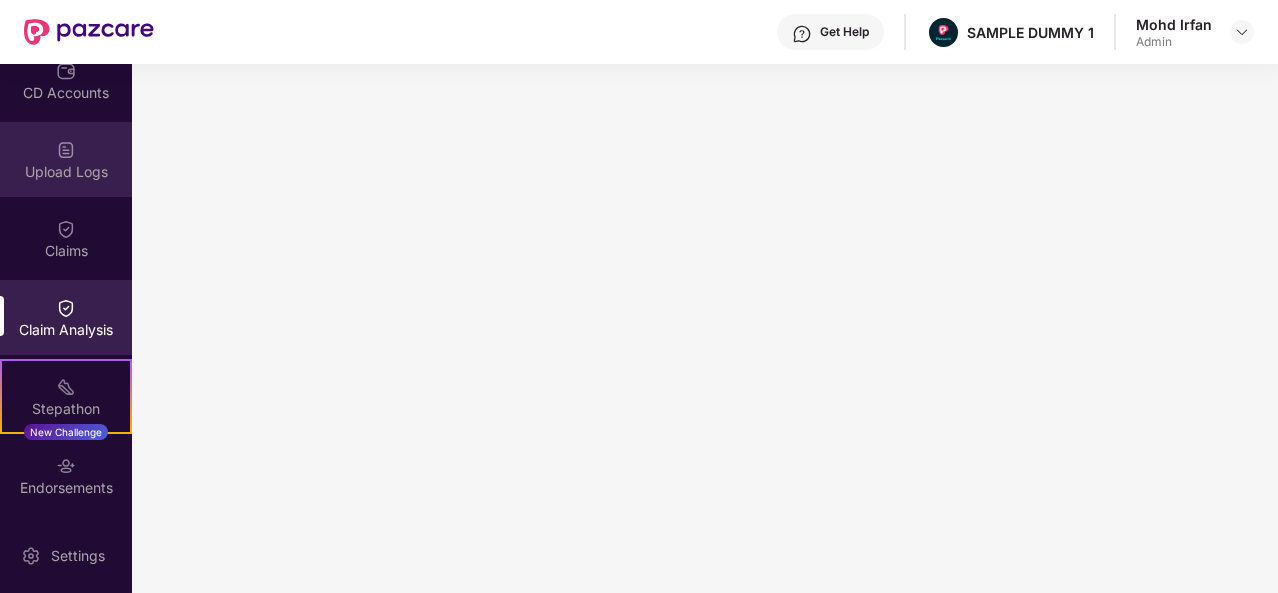 scroll, scrollTop: 0, scrollLeft: 0, axis: both 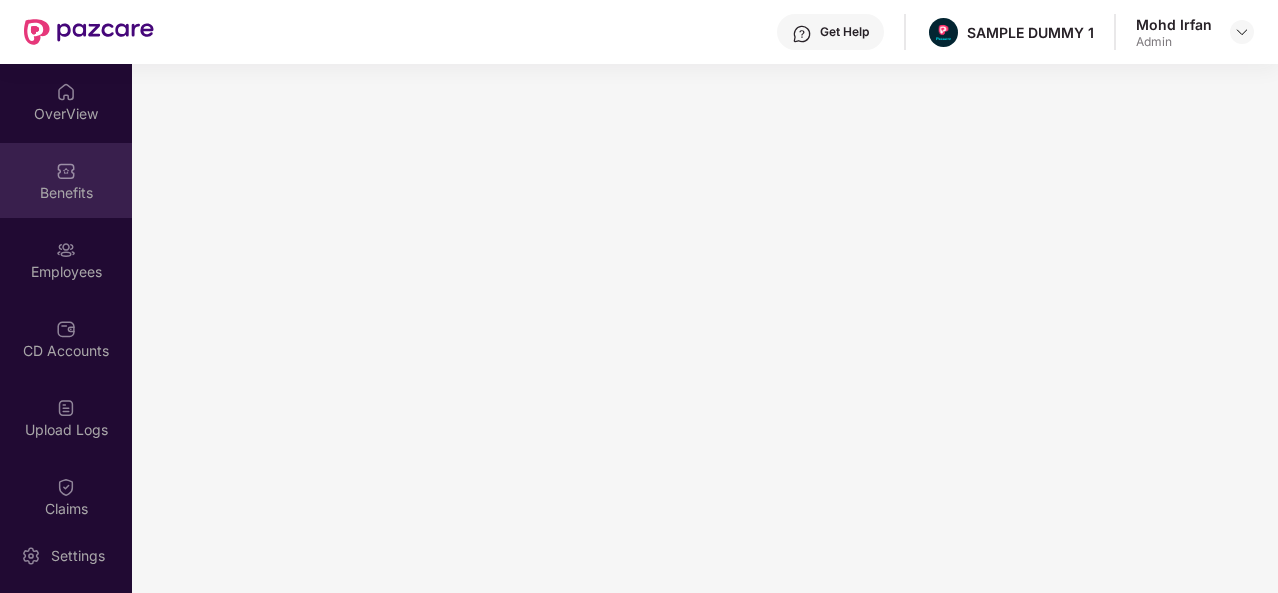 click on "Benefits" at bounding box center (66, 180) 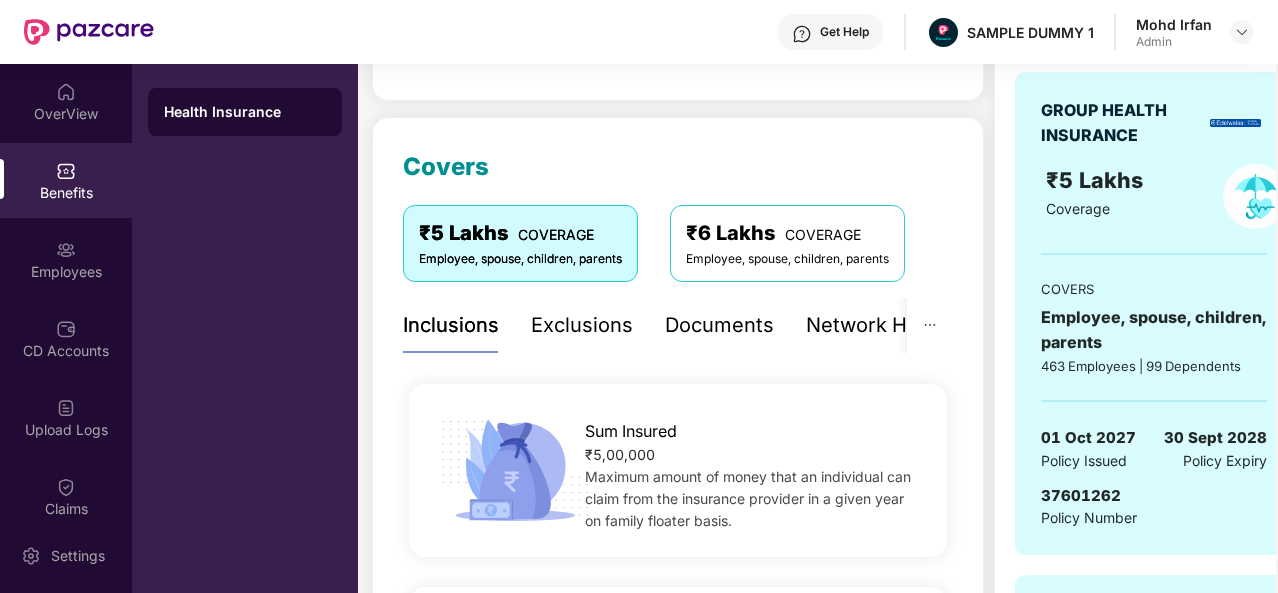 scroll, scrollTop: 236, scrollLeft: 0, axis: vertical 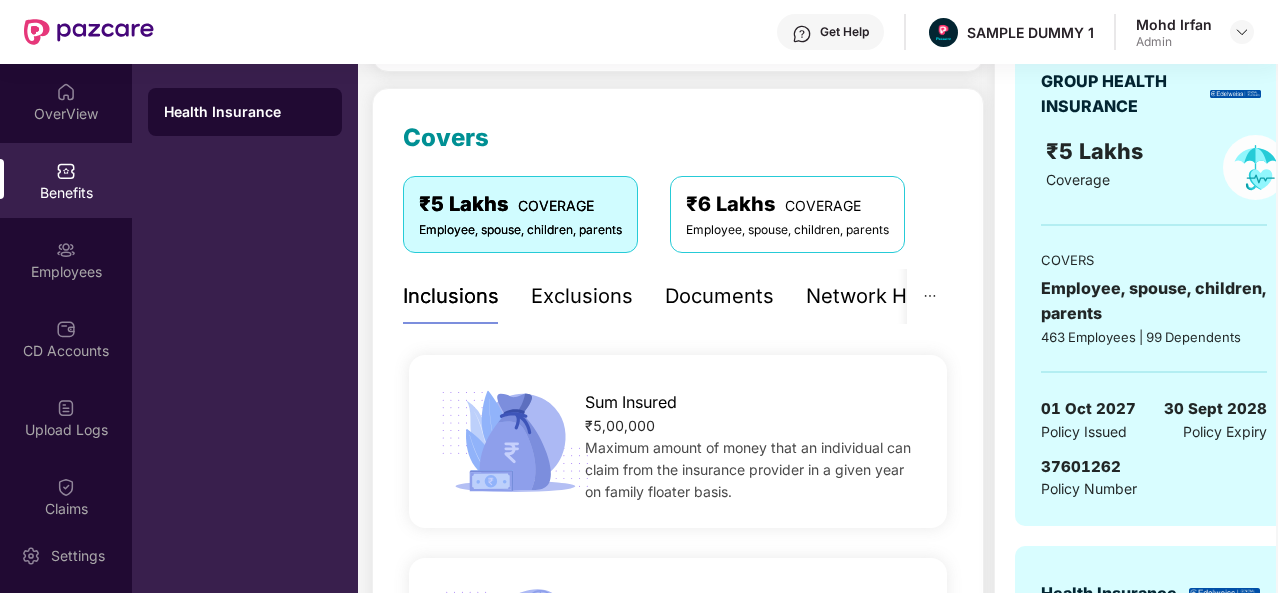 click on "Exclusions" at bounding box center (582, 296) 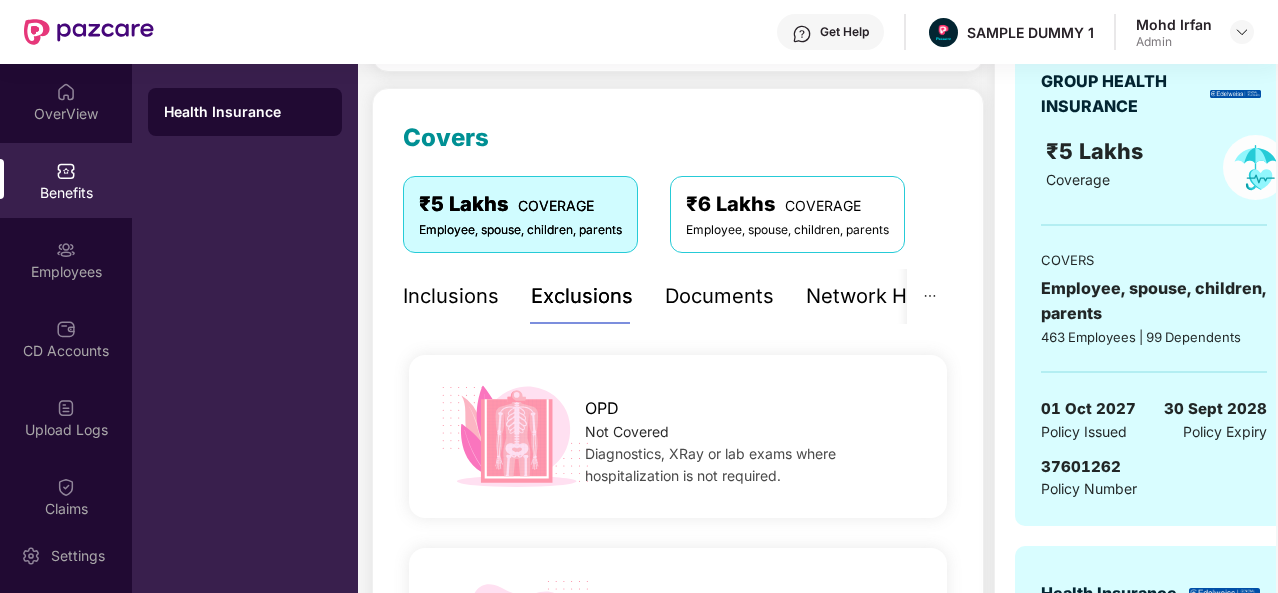 click on "Documents" at bounding box center [719, 296] 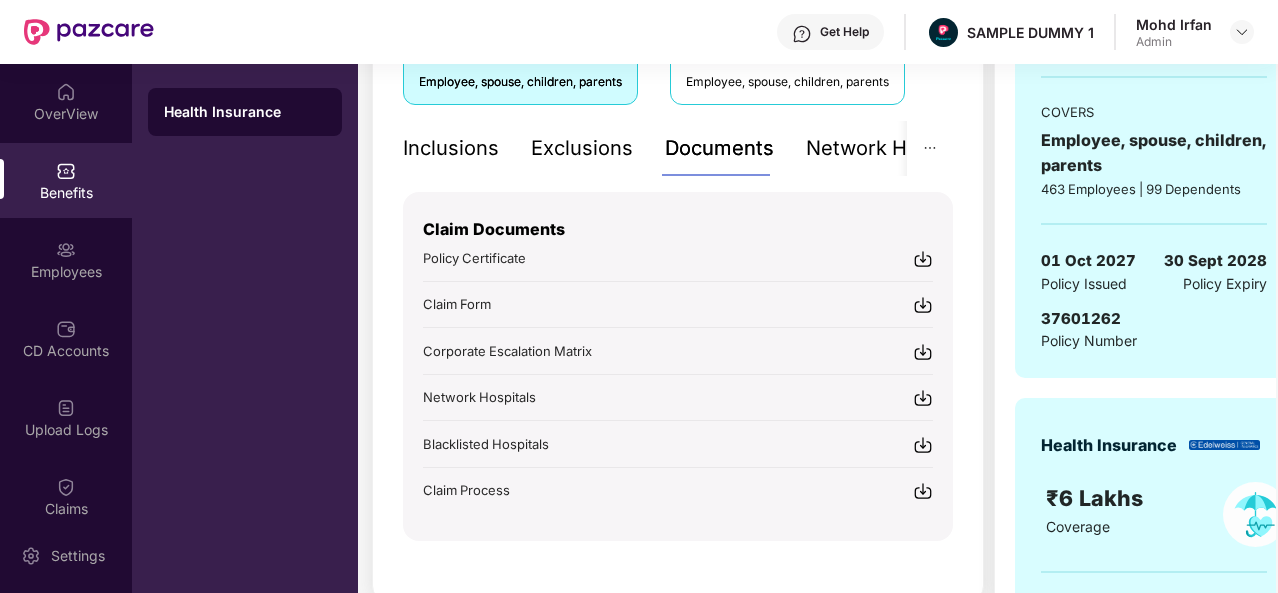 scroll, scrollTop: 385, scrollLeft: 0, axis: vertical 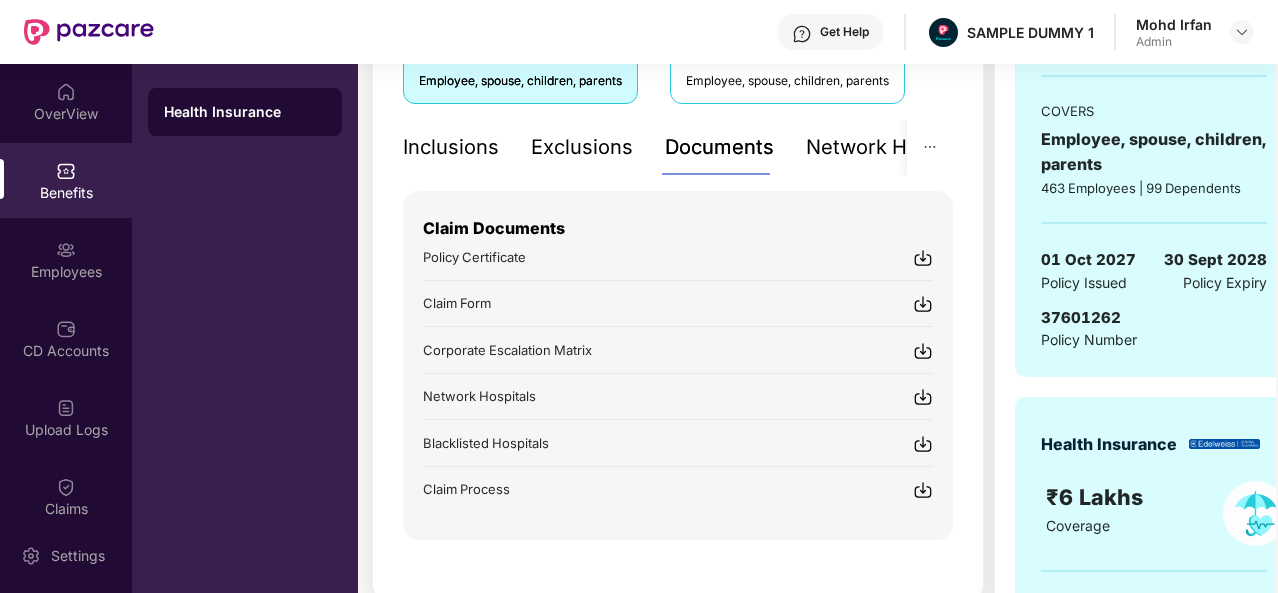 click on "Network Hospitals" at bounding box center [893, 147] 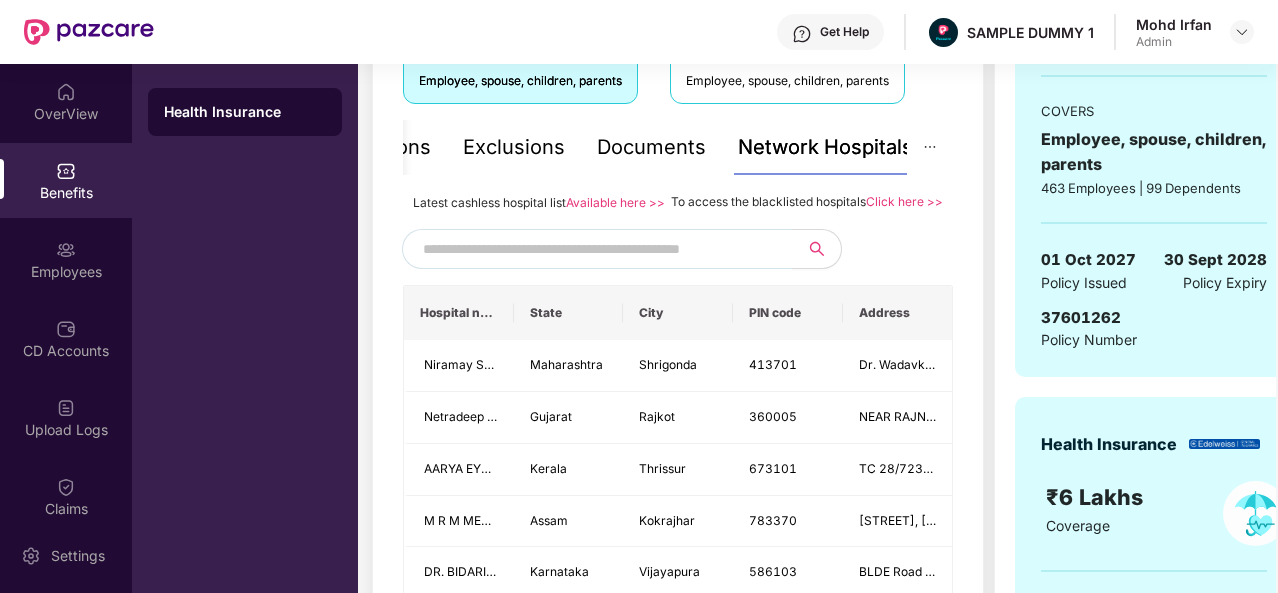 click at bounding box center [594, 249] 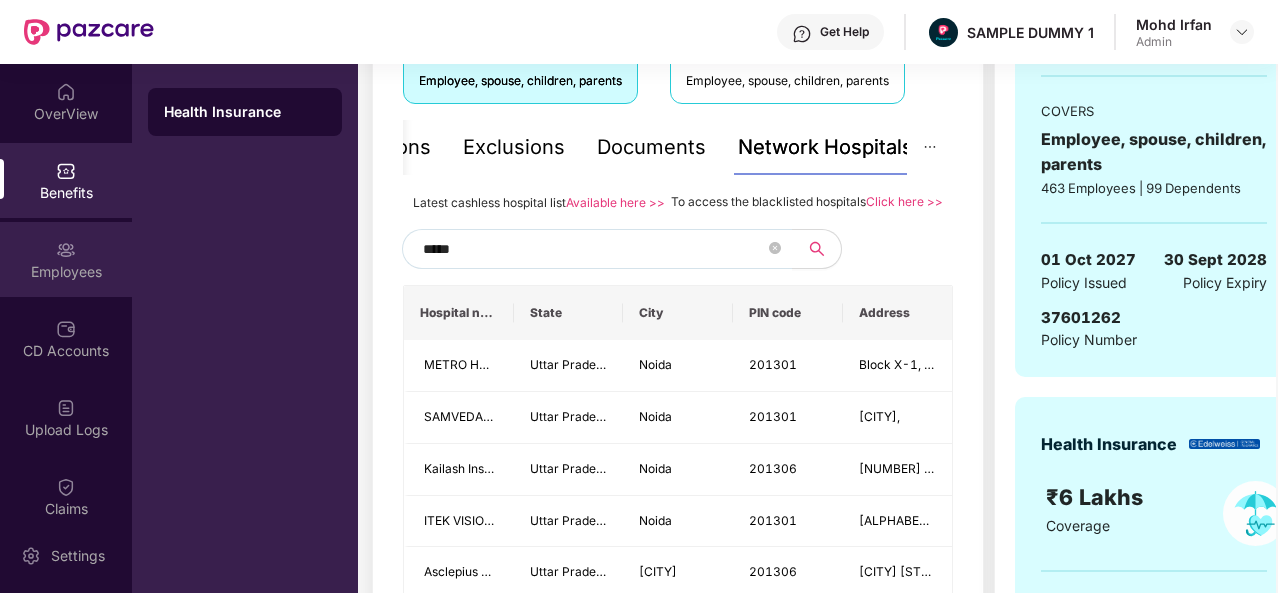 type on "*****" 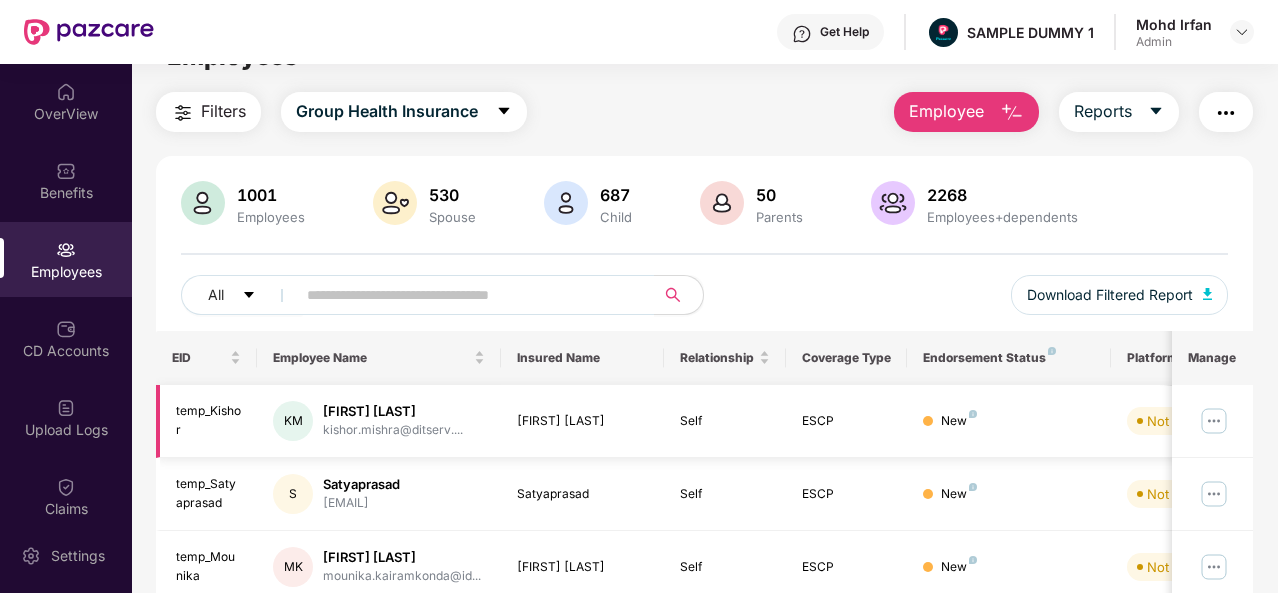 scroll, scrollTop: 0, scrollLeft: 0, axis: both 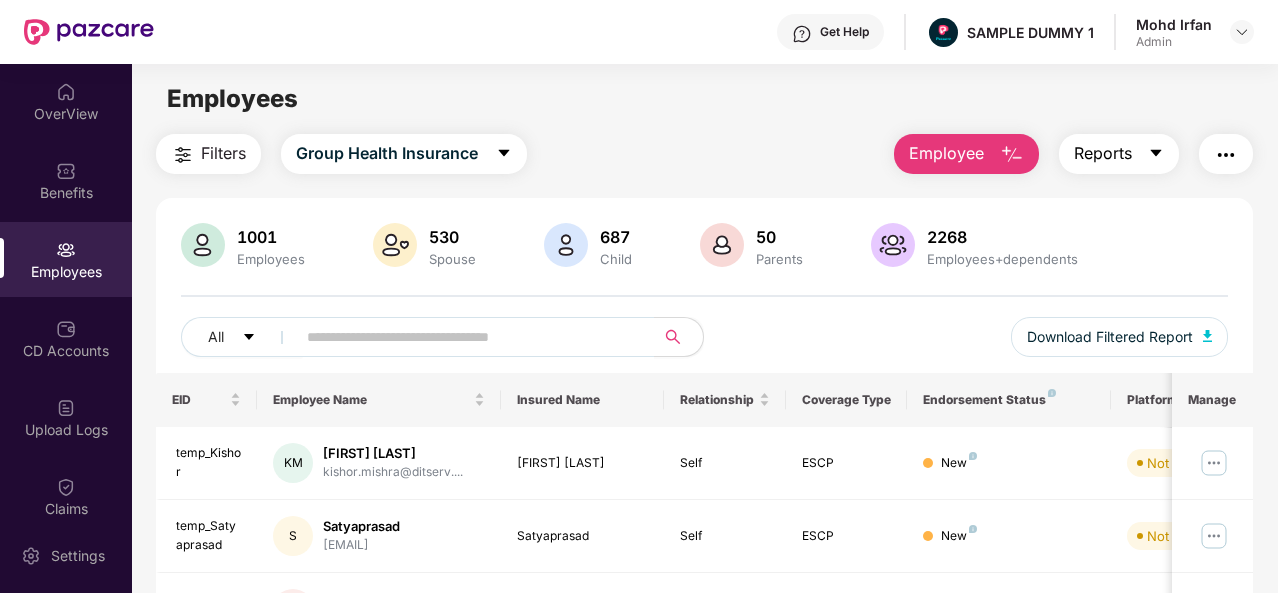 click 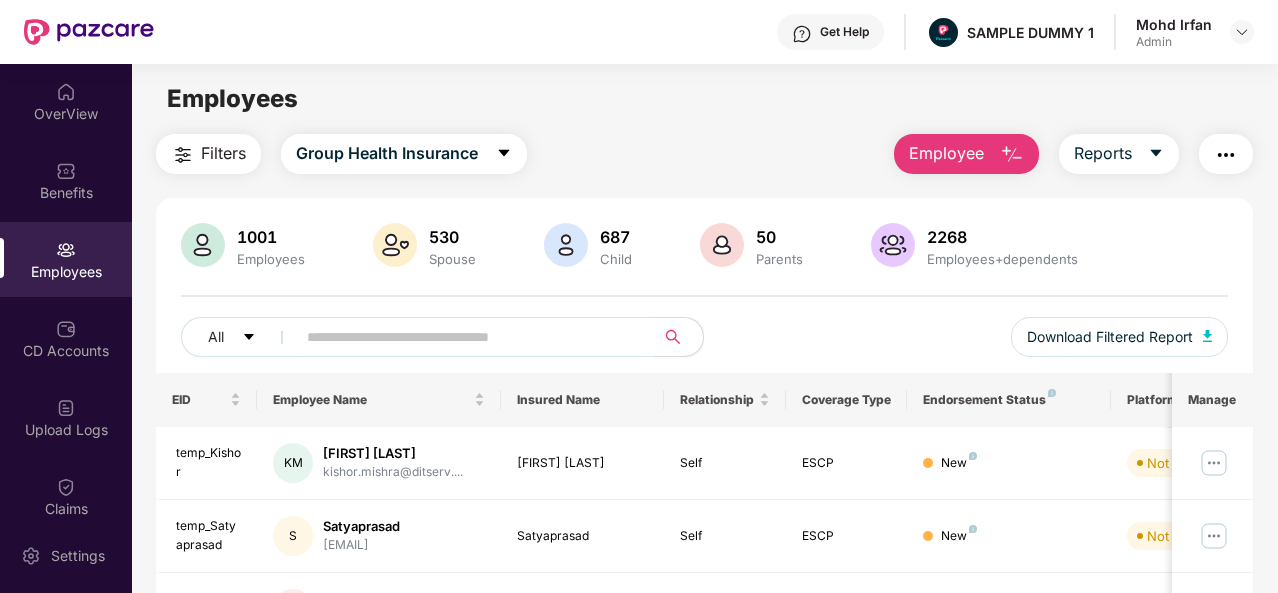 click at bounding box center [1226, 155] 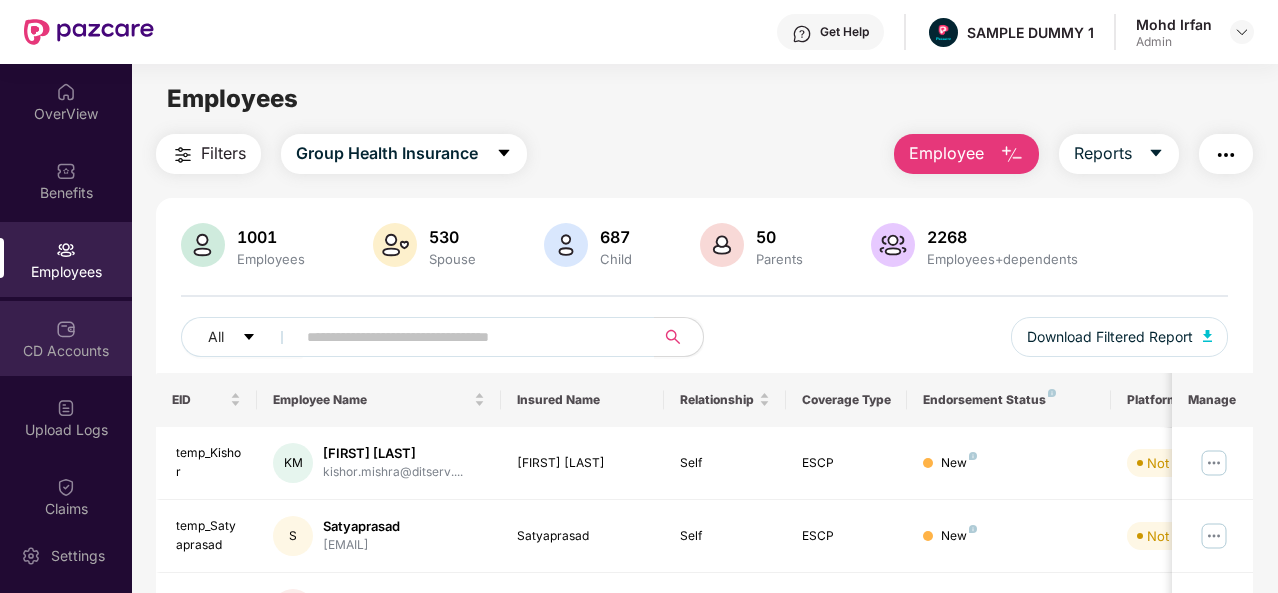 click on "CD Accounts" at bounding box center (66, 351) 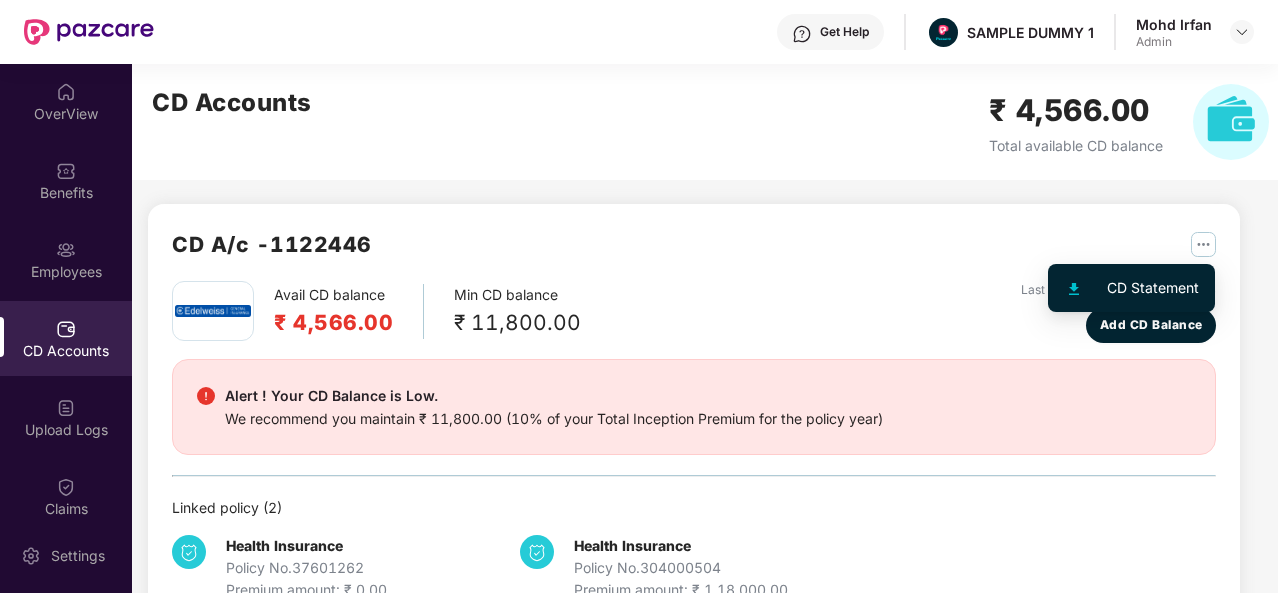click at bounding box center [1203, 244] 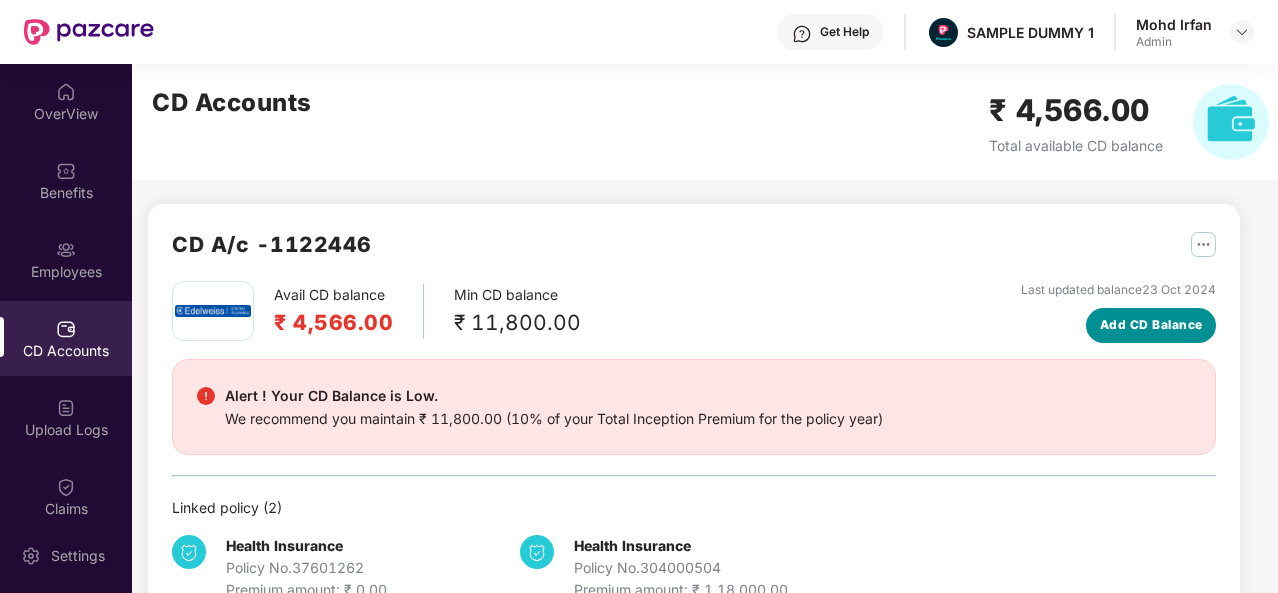 click on "Add CD Balance" at bounding box center [1151, 325] 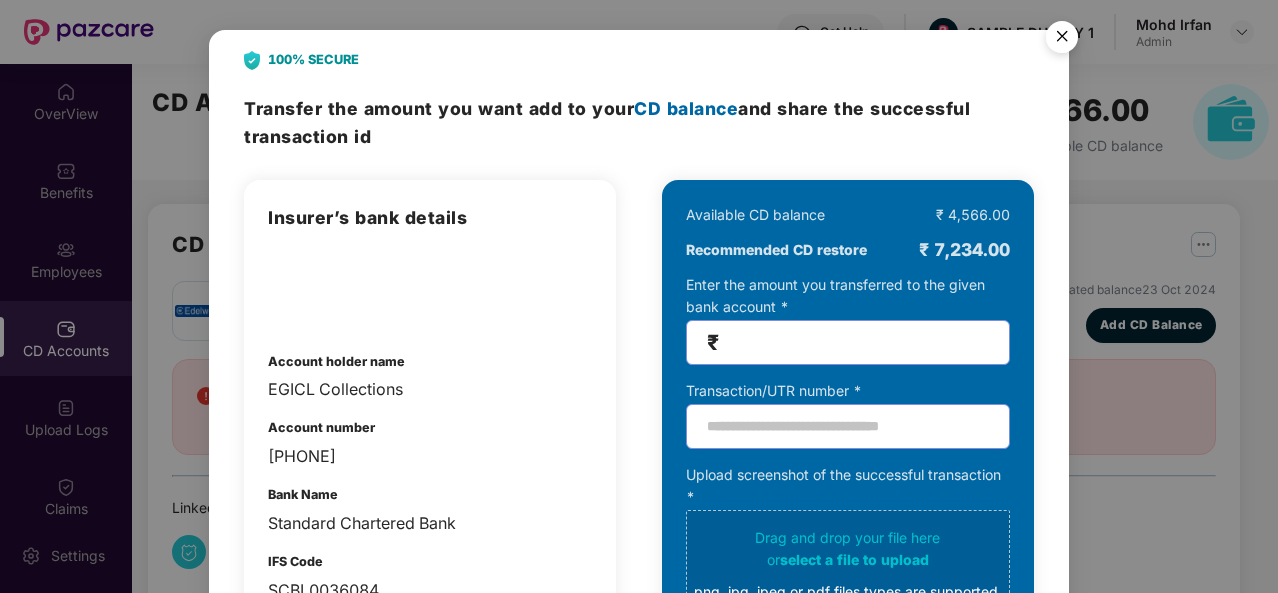 click at bounding box center [1062, 40] 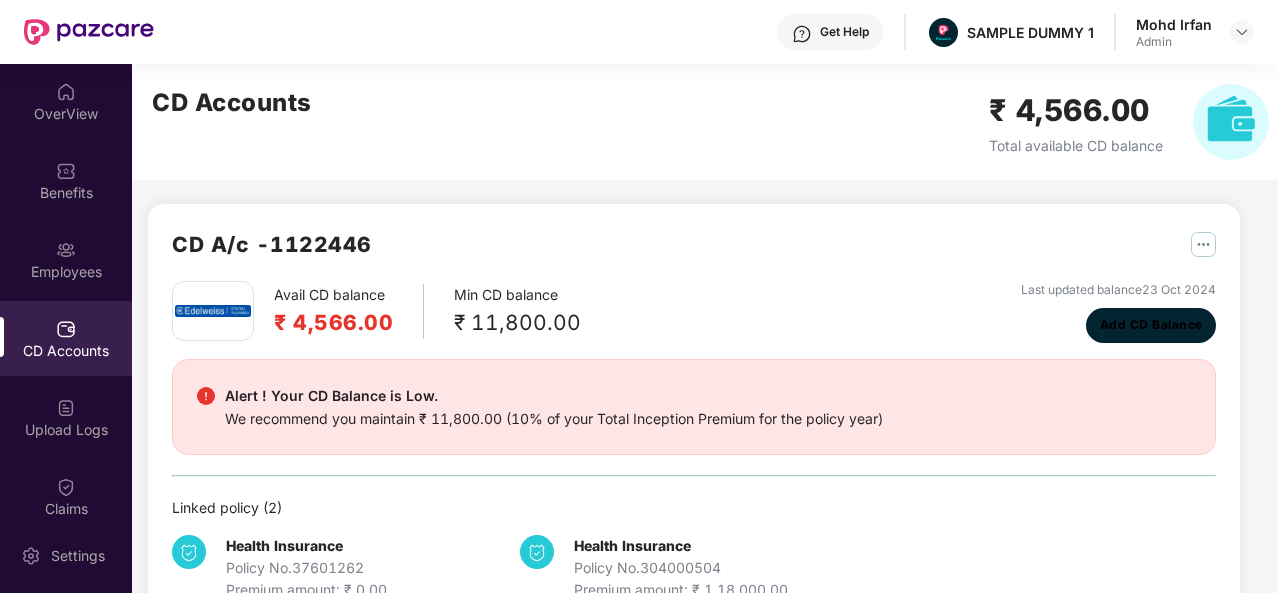 scroll, scrollTop: 54, scrollLeft: 0, axis: vertical 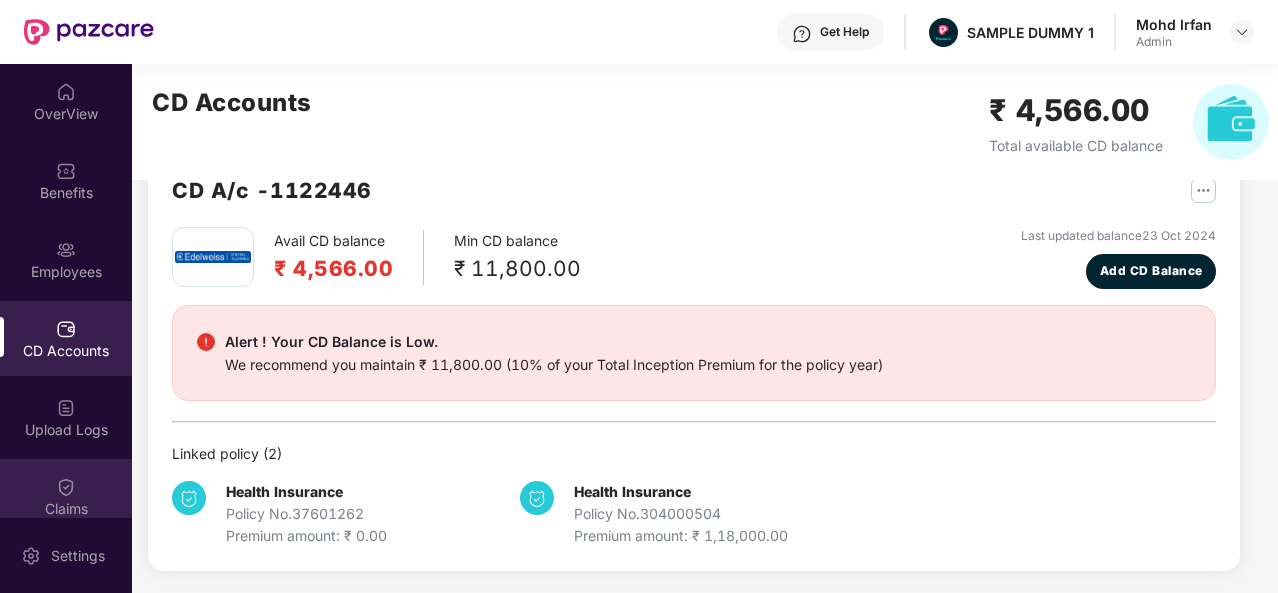 click at bounding box center [66, 487] 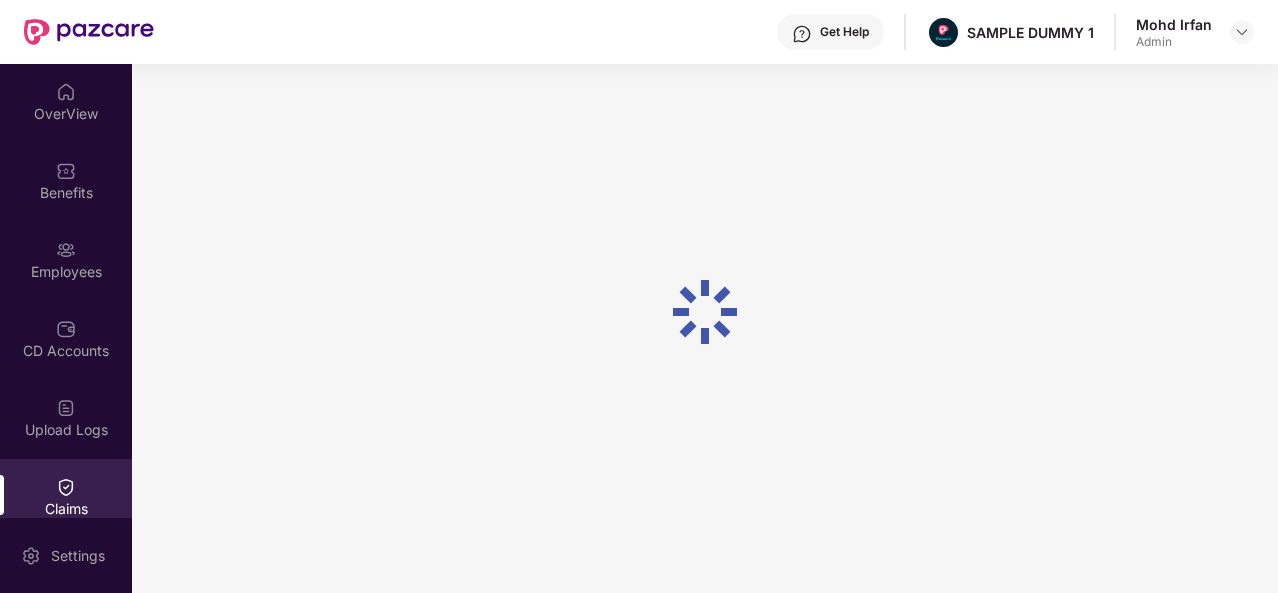 scroll, scrollTop: 54, scrollLeft: 0, axis: vertical 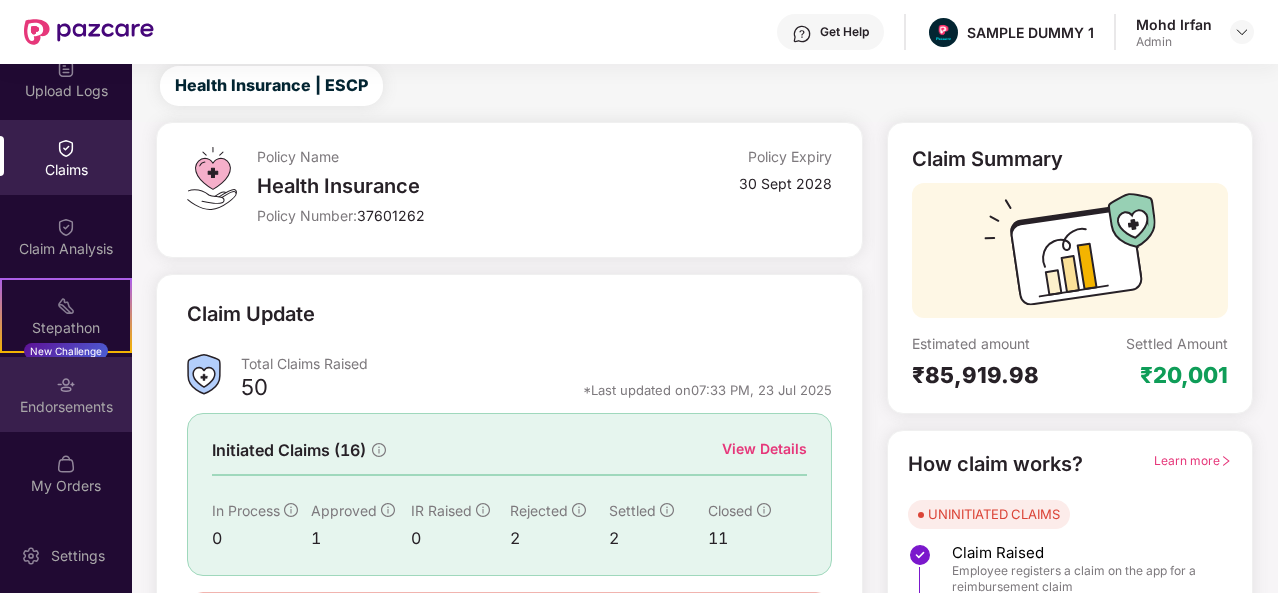 click on "Endorsements" at bounding box center [66, 394] 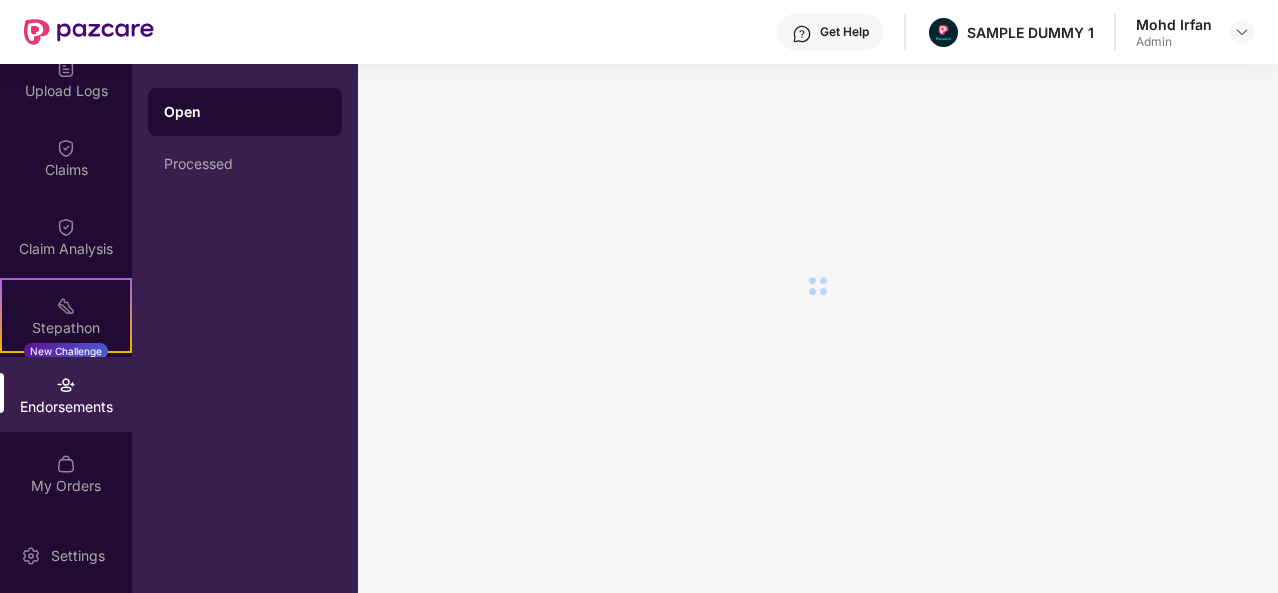 scroll, scrollTop: 0, scrollLeft: 0, axis: both 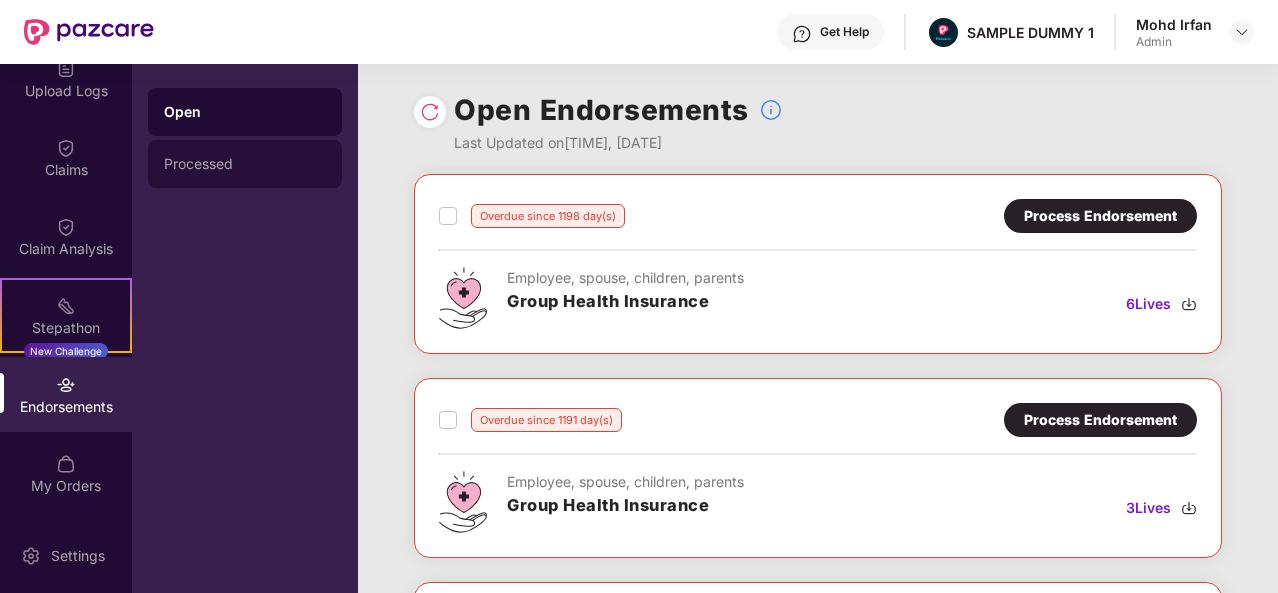 click on "Processed" at bounding box center [245, 164] 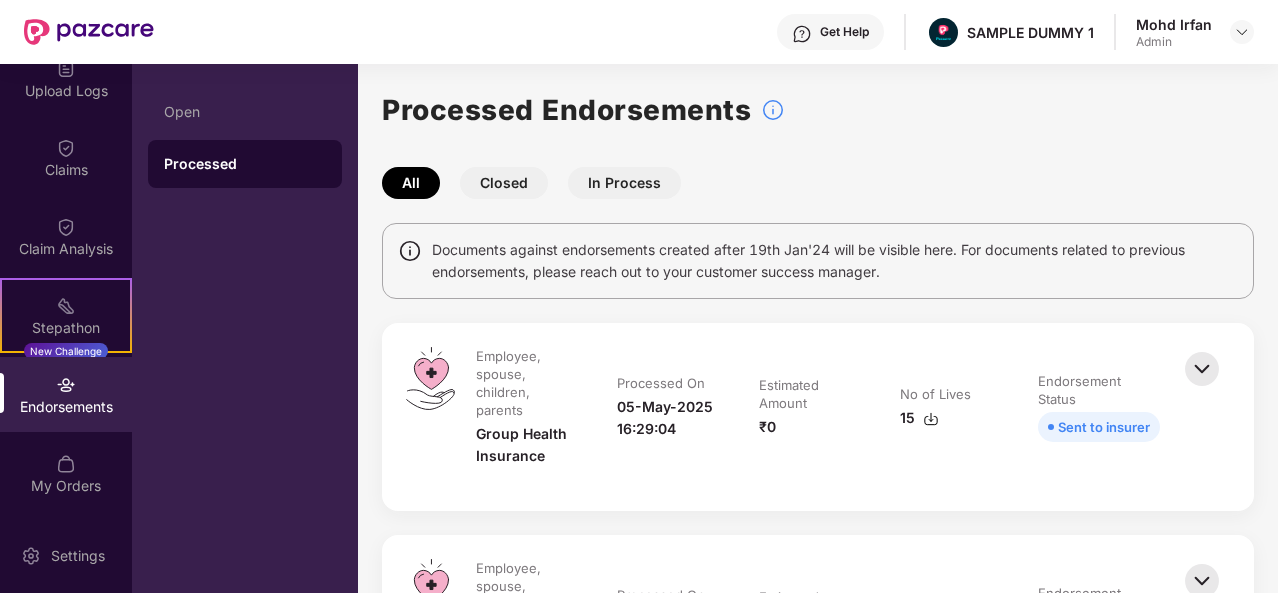 click on "Closed" at bounding box center [504, 183] 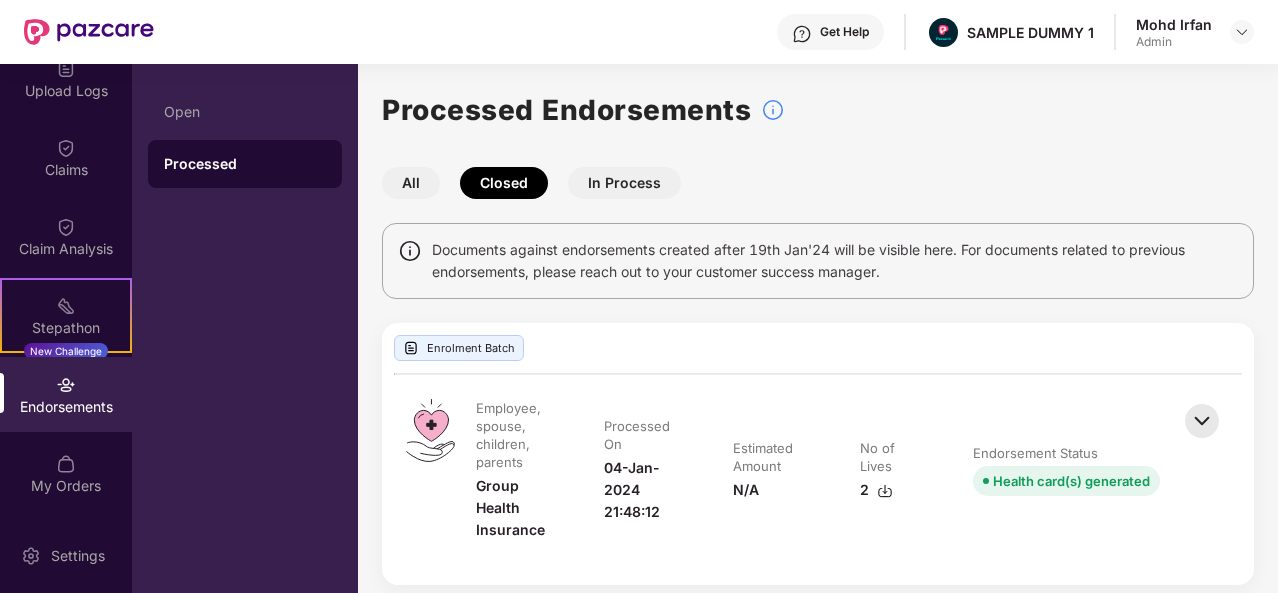 click on "In Process" at bounding box center [624, 183] 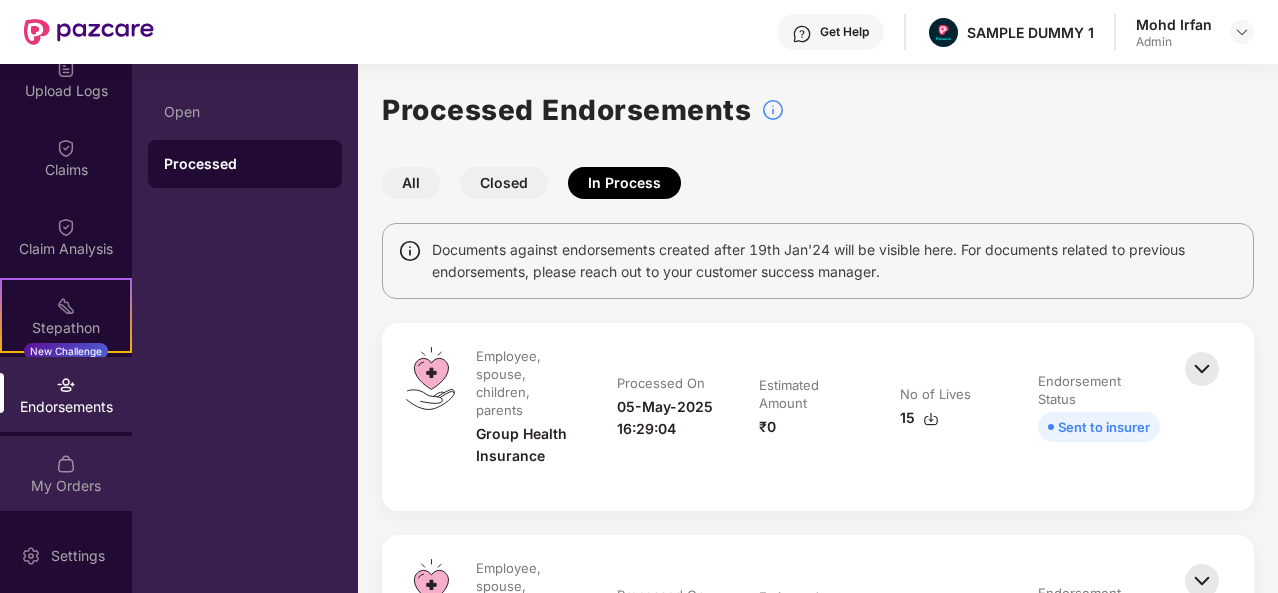 scroll, scrollTop: 414, scrollLeft: 0, axis: vertical 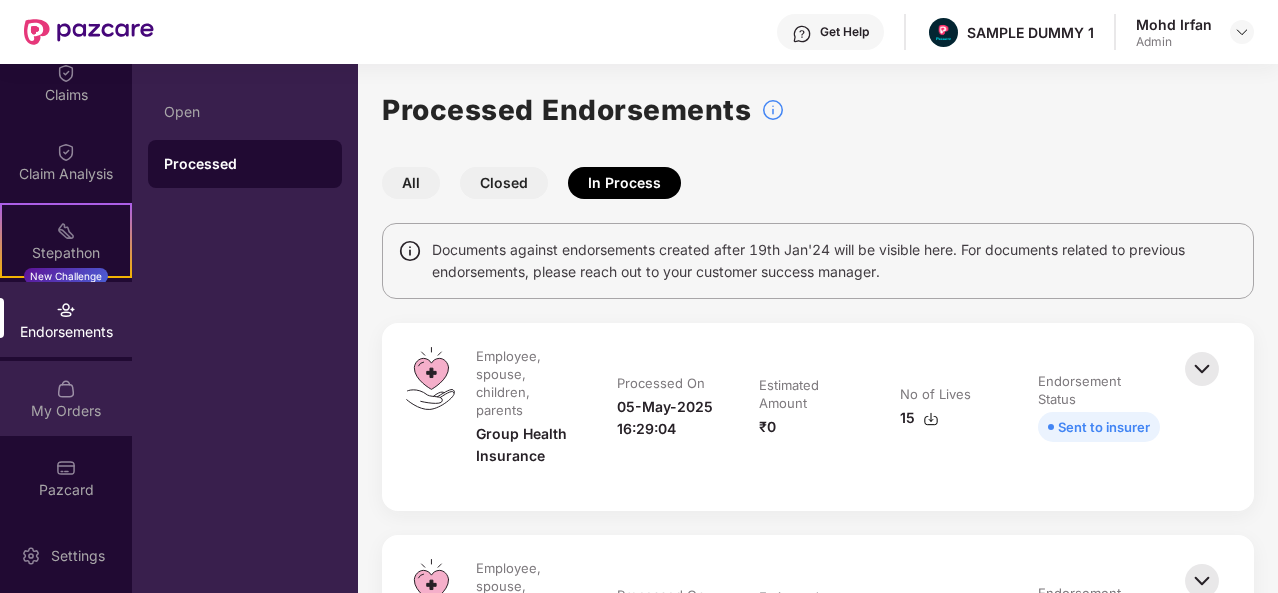 click on "My Orders" at bounding box center (66, 398) 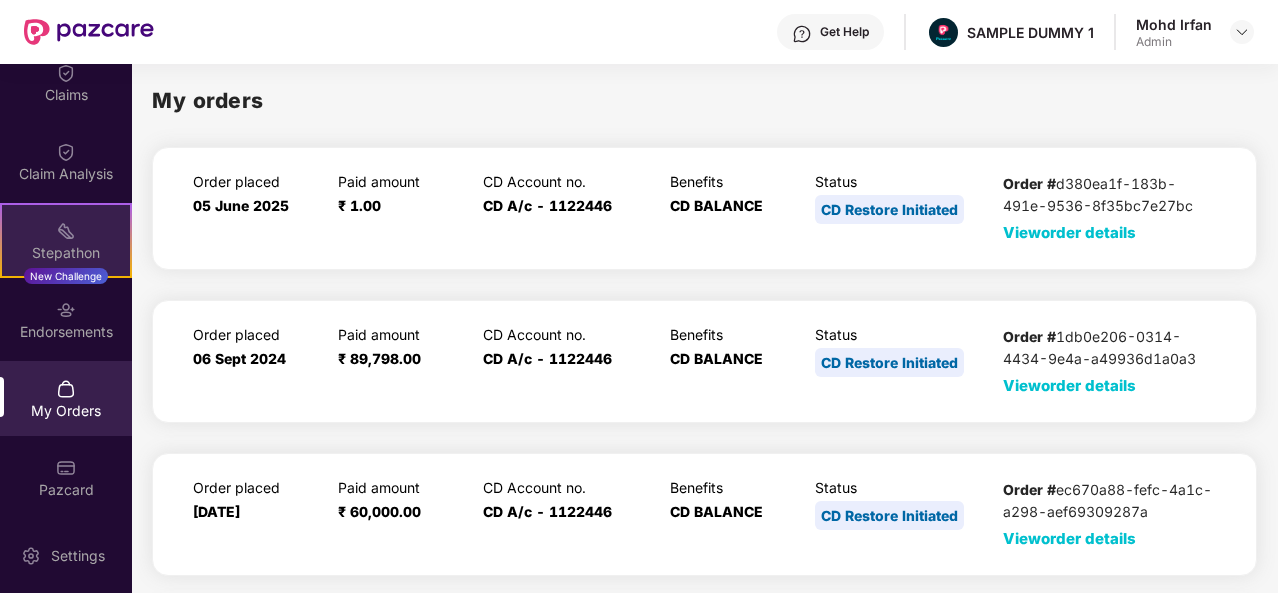 click on "Stepathon" at bounding box center (66, 253) 